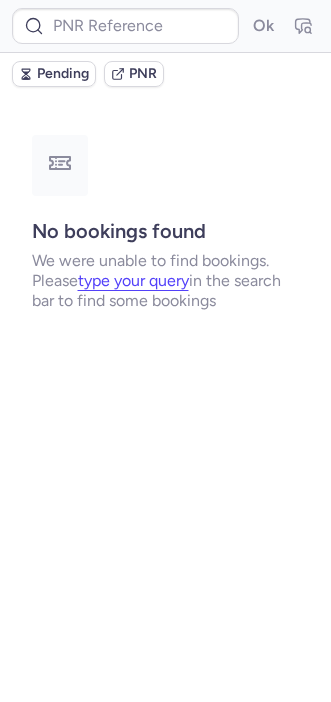 scroll, scrollTop: 0, scrollLeft: 0, axis: both 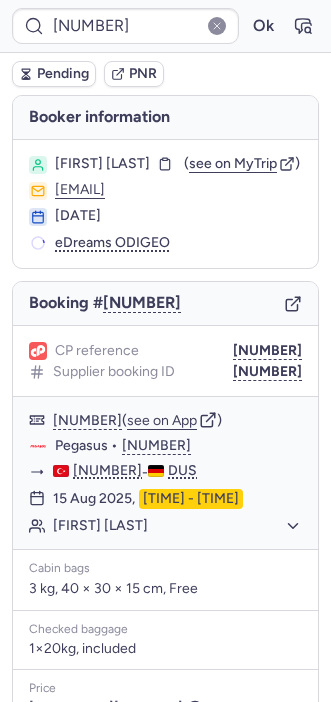 type on "[NUMBER]" 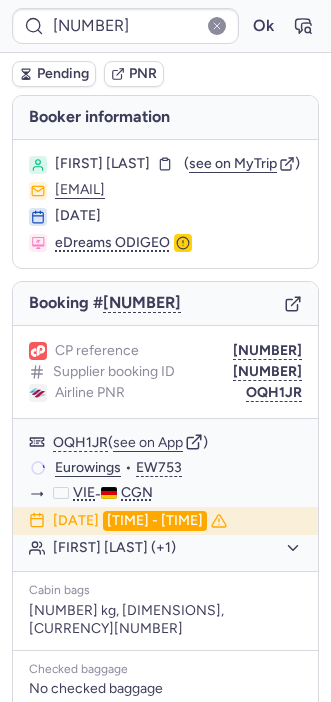 type on "[NUMBER]" 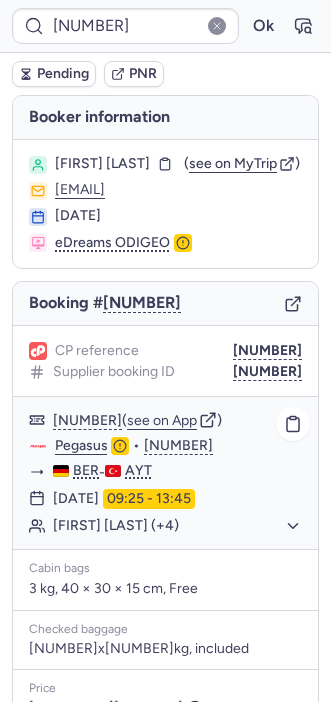 scroll, scrollTop: 280, scrollLeft: 0, axis: vertical 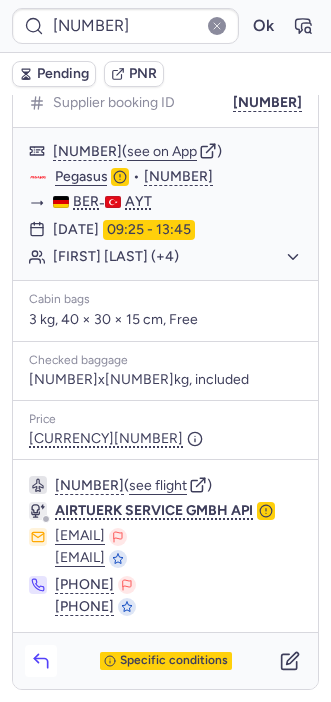 click 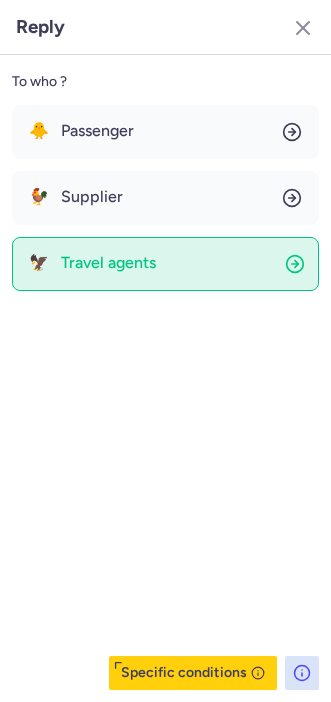 click on "Passenger" at bounding box center (97, 131) 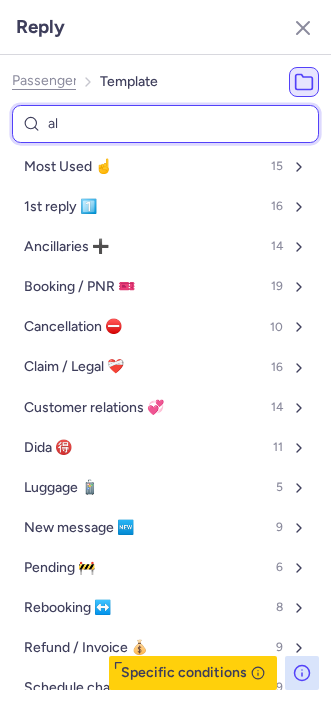 type on "all" 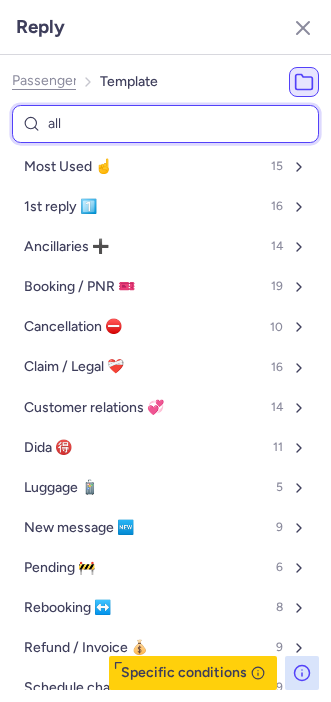 select on "en" 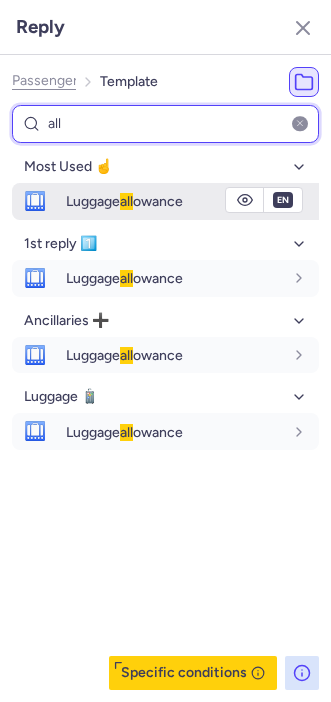type on "all" 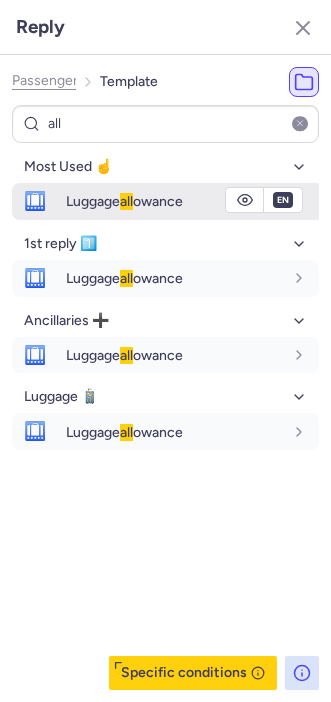 click on "Luggage  all owance" at bounding box center [124, 201] 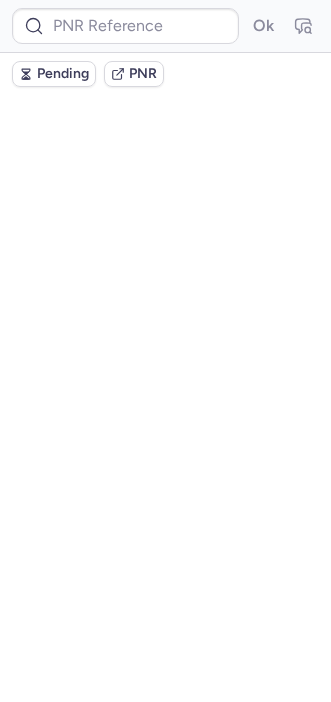 scroll, scrollTop: 0, scrollLeft: 0, axis: both 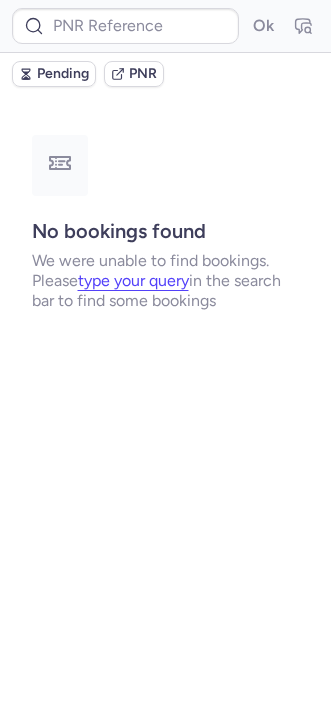 type on "CPCWGP" 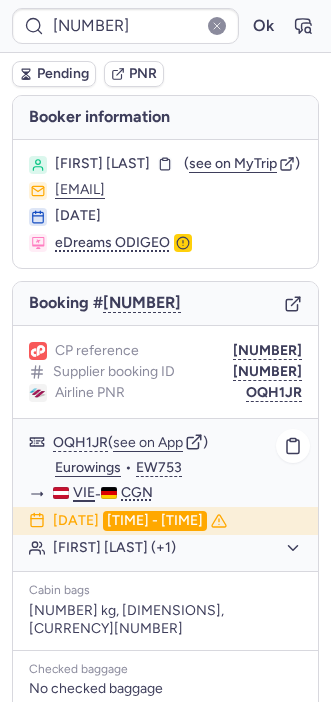 scroll, scrollTop: 291, scrollLeft: 0, axis: vertical 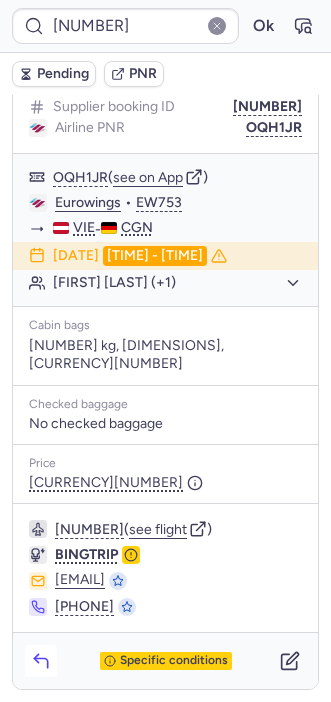 click at bounding box center (41, 661) 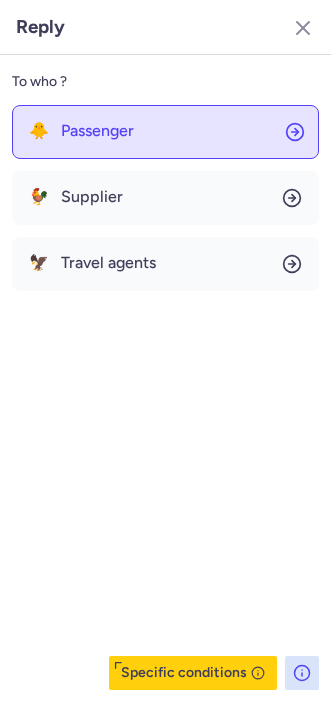 click on "🐥 Passenger" 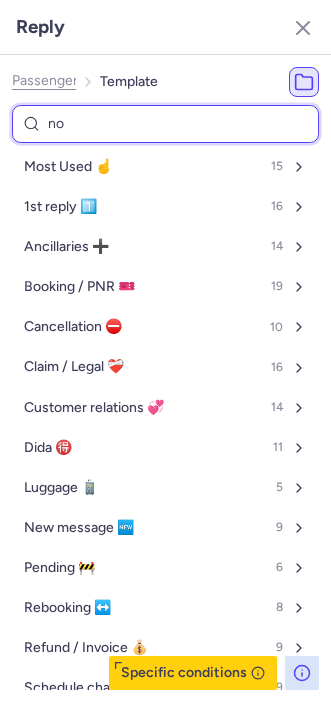 type on "non" 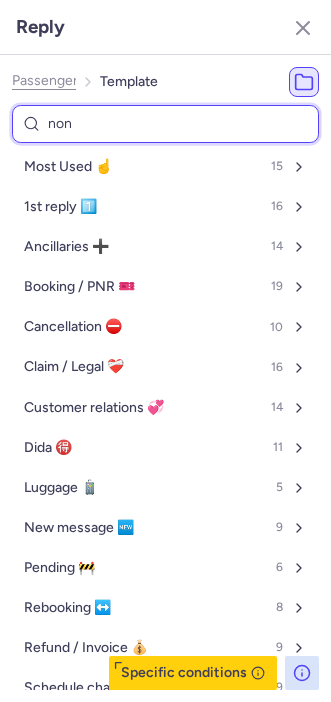 select on "en" 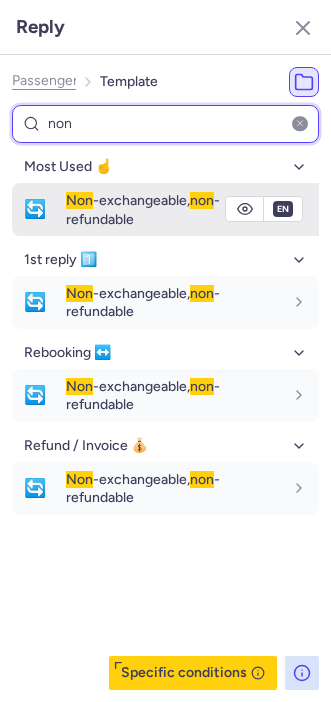type on "non" 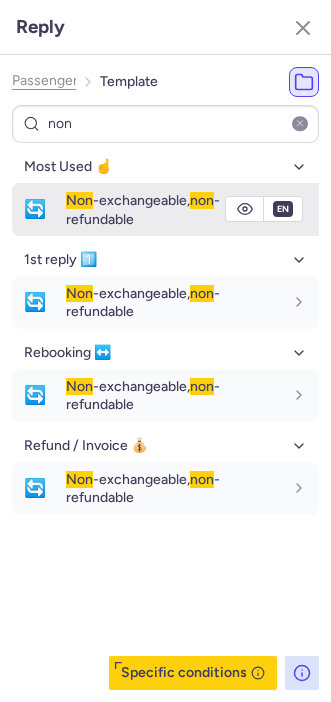 click on "🔄" at bounding box center [35, 209] 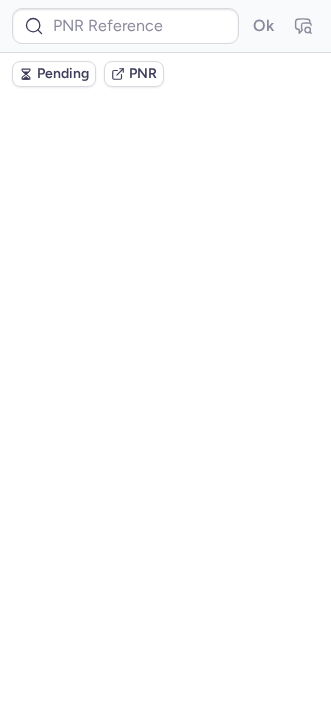 scroll, scrollTop: 0, scrollLeft: 0, axis: both 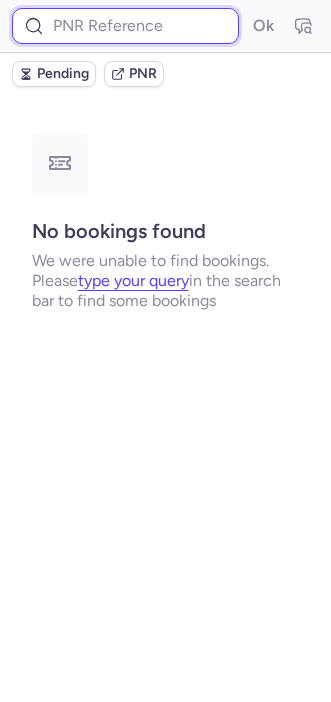 paste on "[NUMBER]" 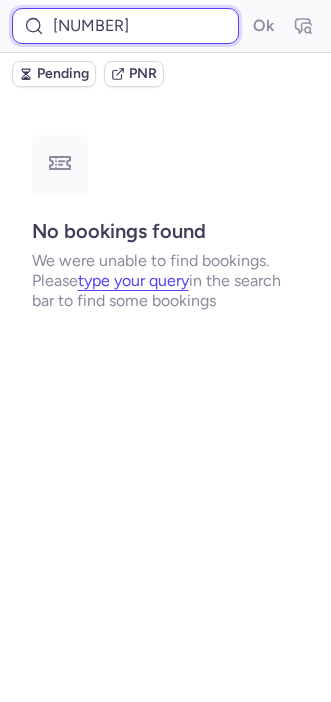 click on "[NUMBER]" at bounding box center (125, 26) 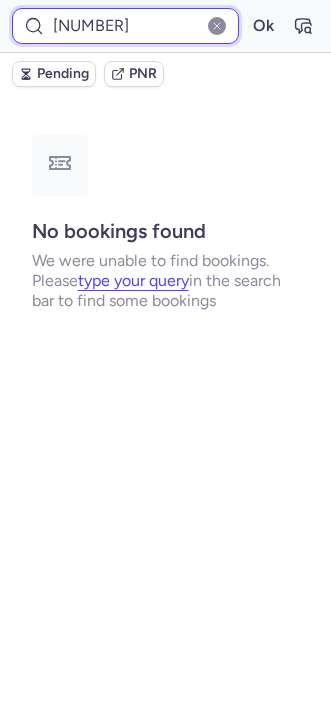 click on "Ok" at bounding box center (263, 26) 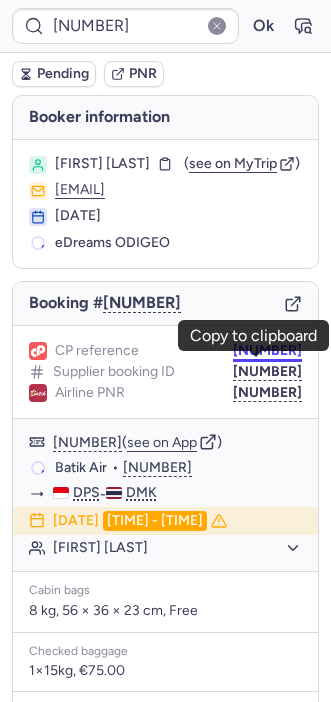 scroll, scrollTop: 0, scrollLeft: 0, axis: both 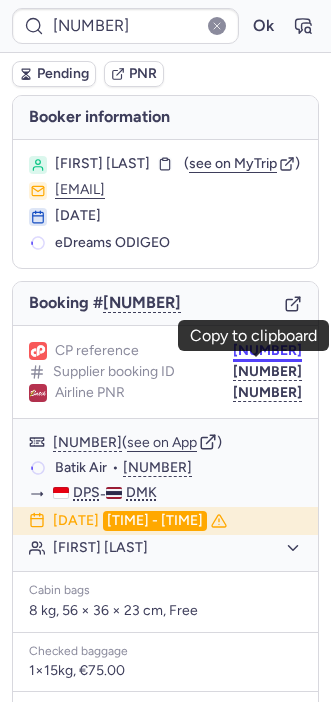 click on "[NUMBER]" at bounding box center (267, 351) 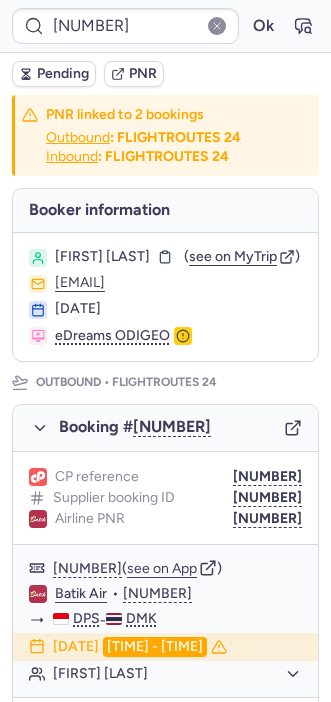 type on "CPCWGP" 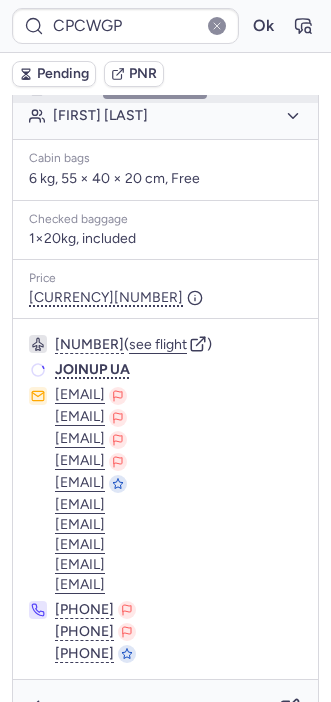 scroll, scrollTop: 0, scrollLeft: 0, axis: both 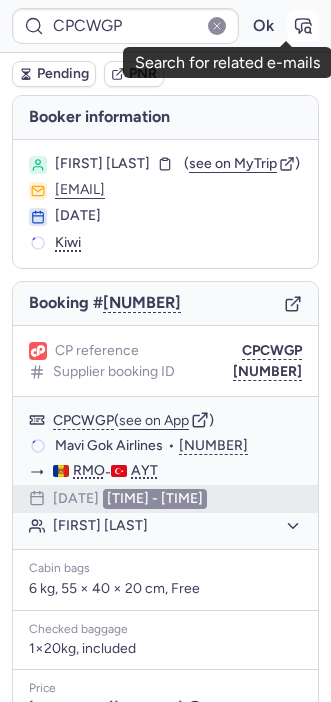 click 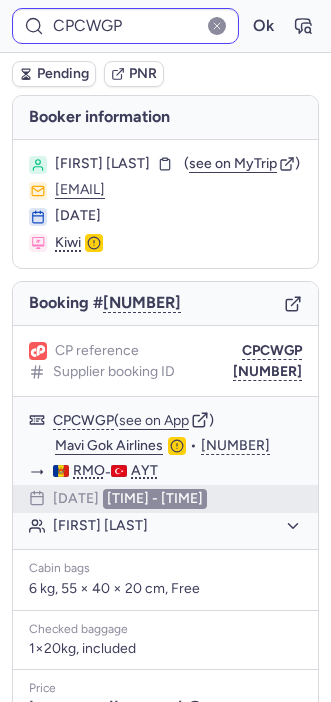 type on "[NUMBER]" 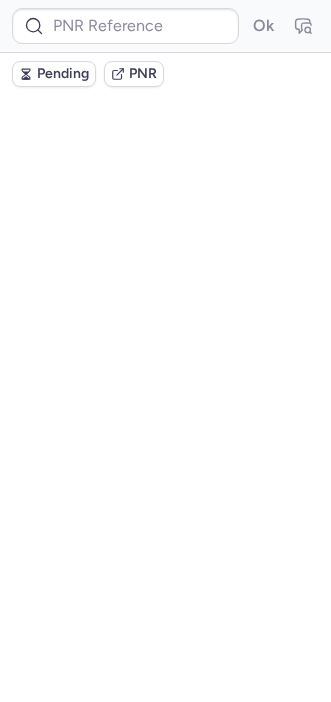 scroll, scrollTop: 0, scrollLeft: 0, axis: both 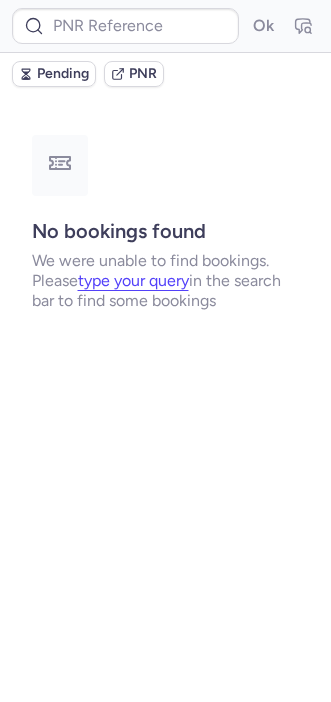 type on "[NUMBER]" 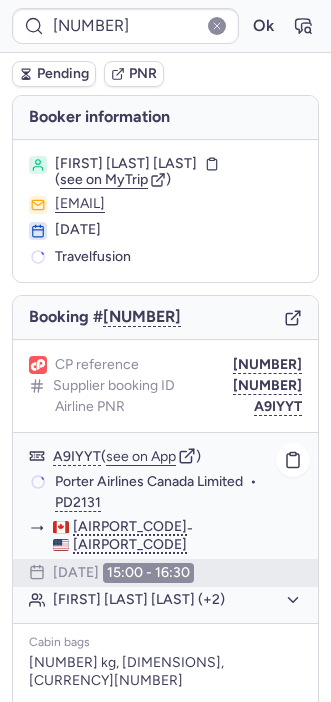 scroll, scrollTop: 341, scrollLeft: 0, axis: vertical 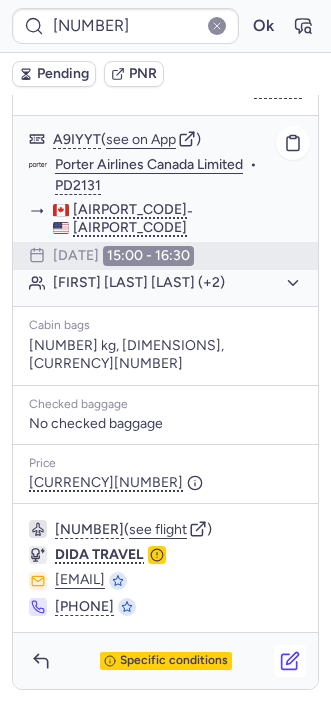click 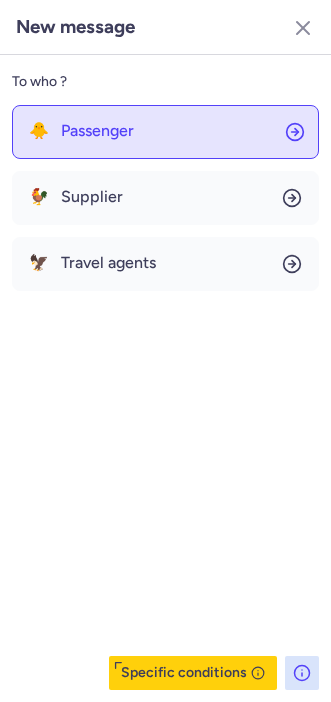 click on "🐥 Passenger" 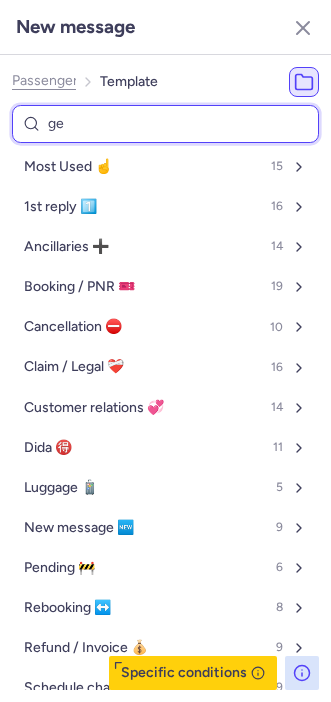 type on "gen" 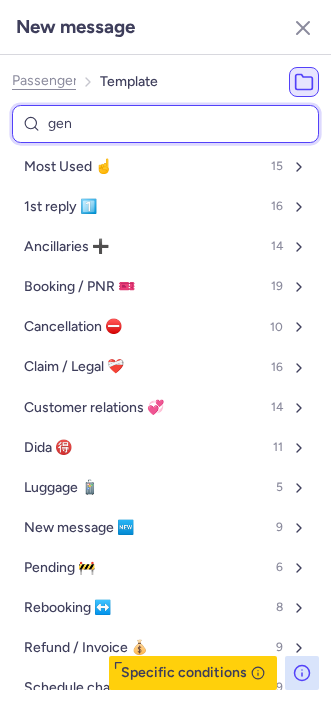 select on "en" 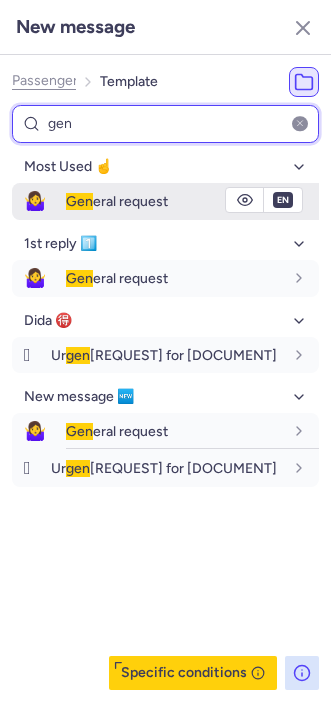 type on "gen" 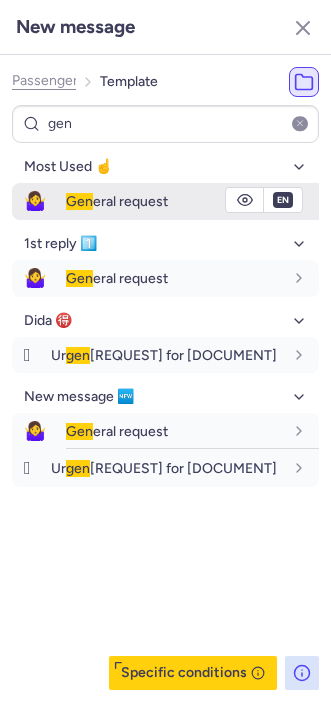click on "Gen" at bounding box center [79, 201] 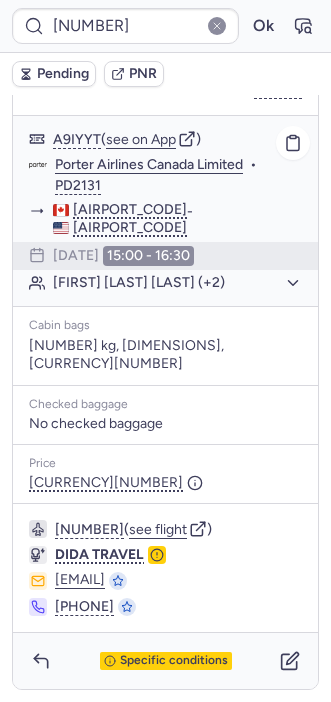 type on "[NUMBER]" 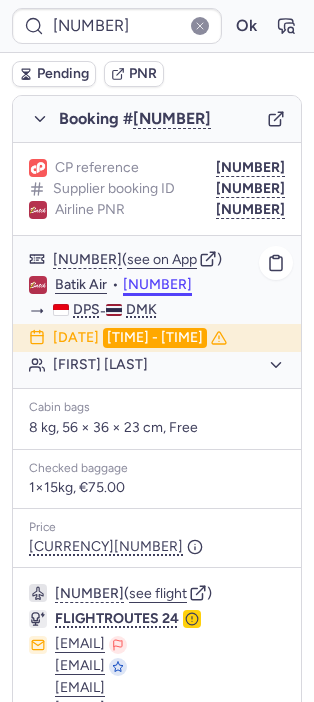scroll, scrollTop: 296, scrollLeft: 0, axis: vertical 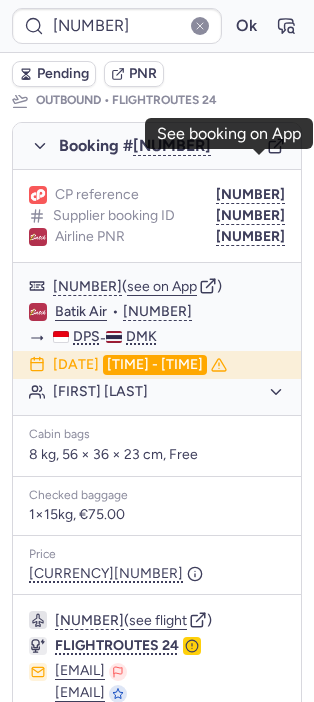 click 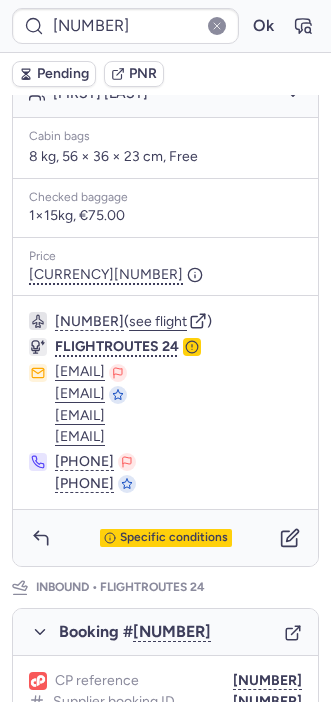scroll, scrollTop: 581, scrollLeft: 0, axis: vertical 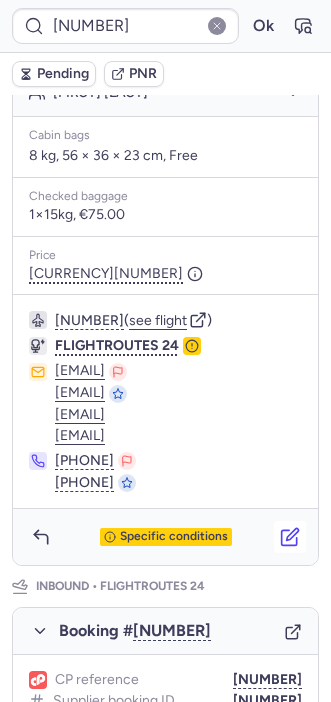 click 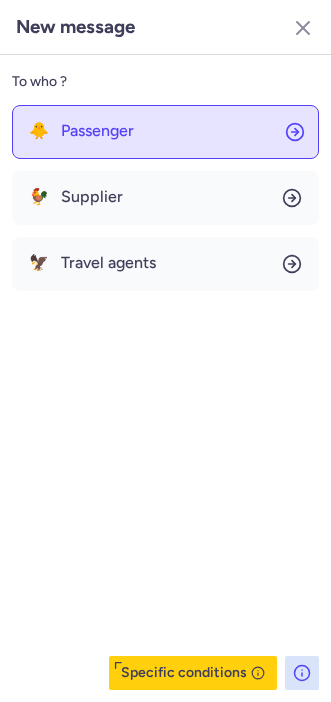 click on "🐥 Passenger" 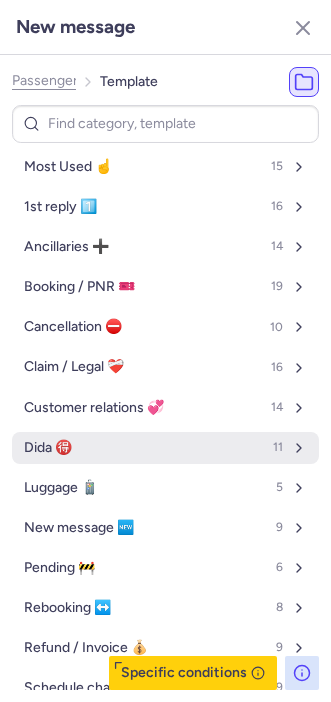 click on "[FIRST] [NUMBER]" at bounding box center (165, 448) 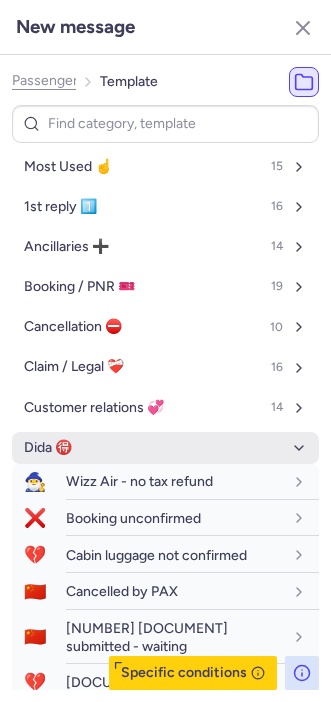 scroll, scrollTop: 160, scrollLeft: 0, axis: vertical 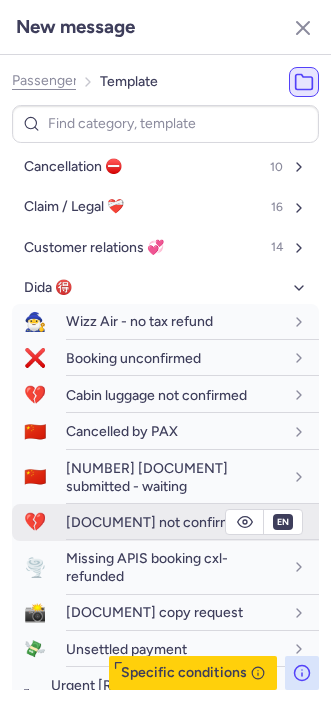 click on "[DOCUMENT] not confirmed" at bounding box center [192, 522] 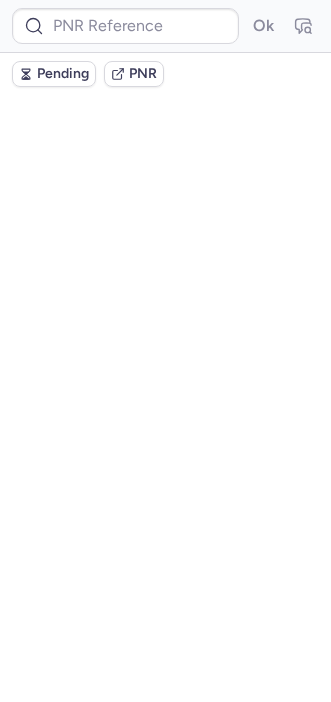 scroll, scrollTop: 0, scrollLeft: 0, axis: both 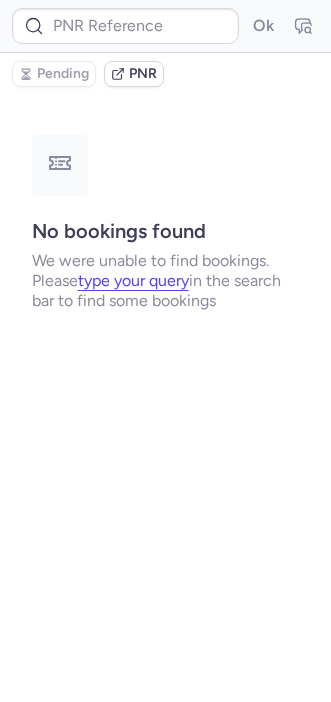 type on "[NUMBER]" 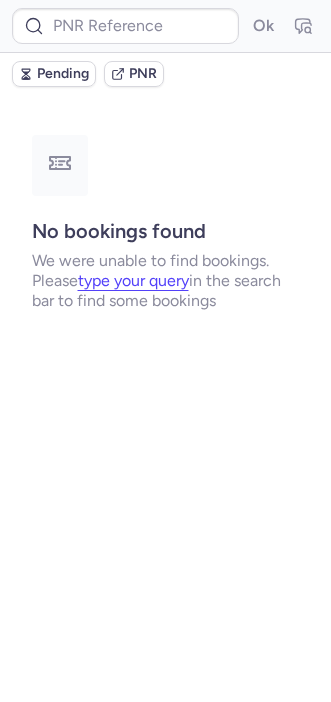 type on "[NUMBER]" 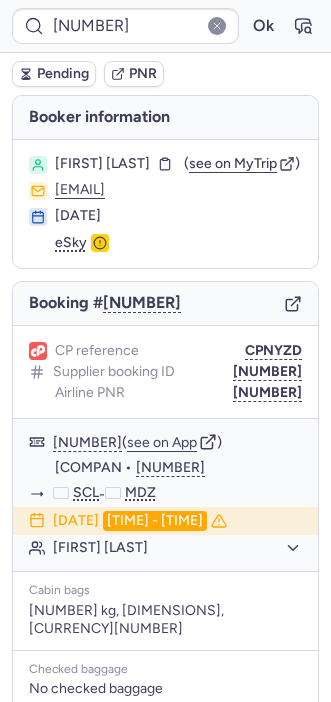 type 